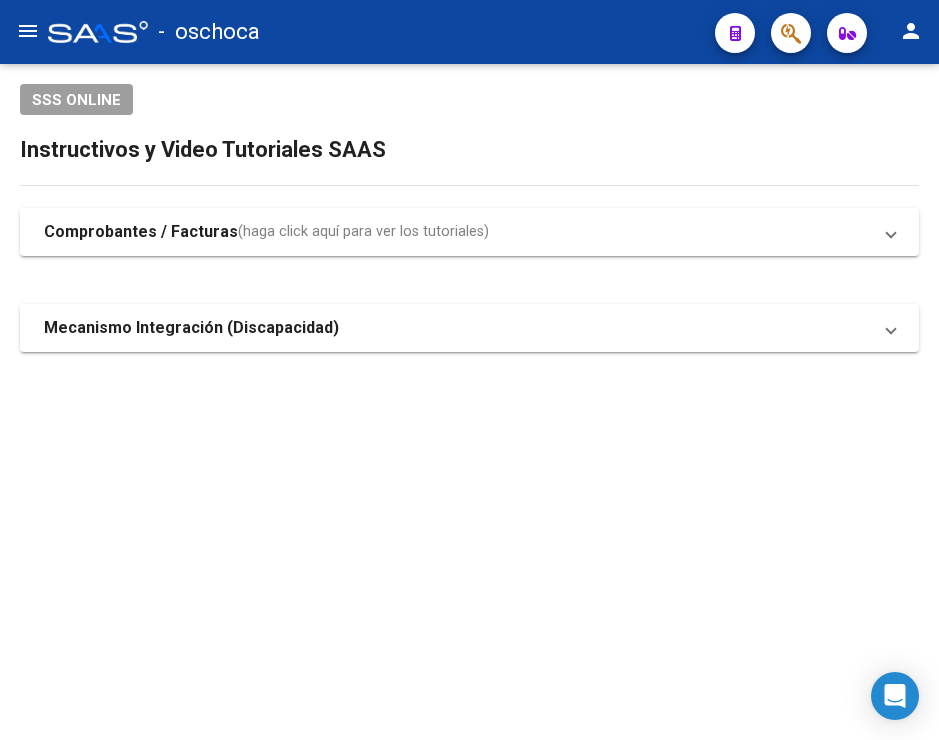 scroll, scrollTop: 0, scrollLeft: 0, axis: both 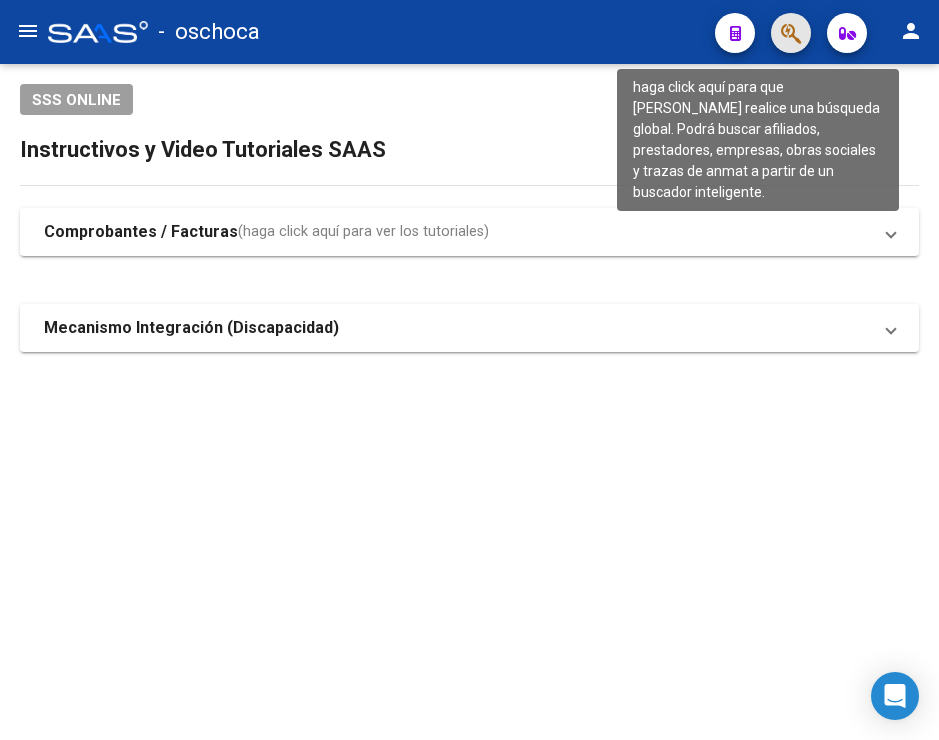 click 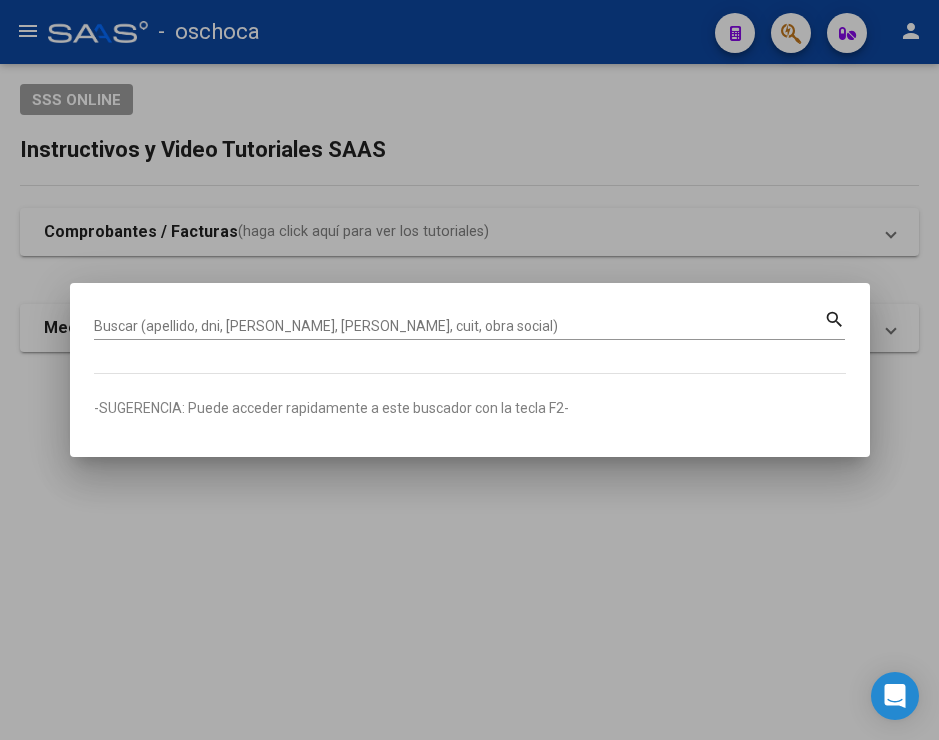 click at bounding box center [469, 370] 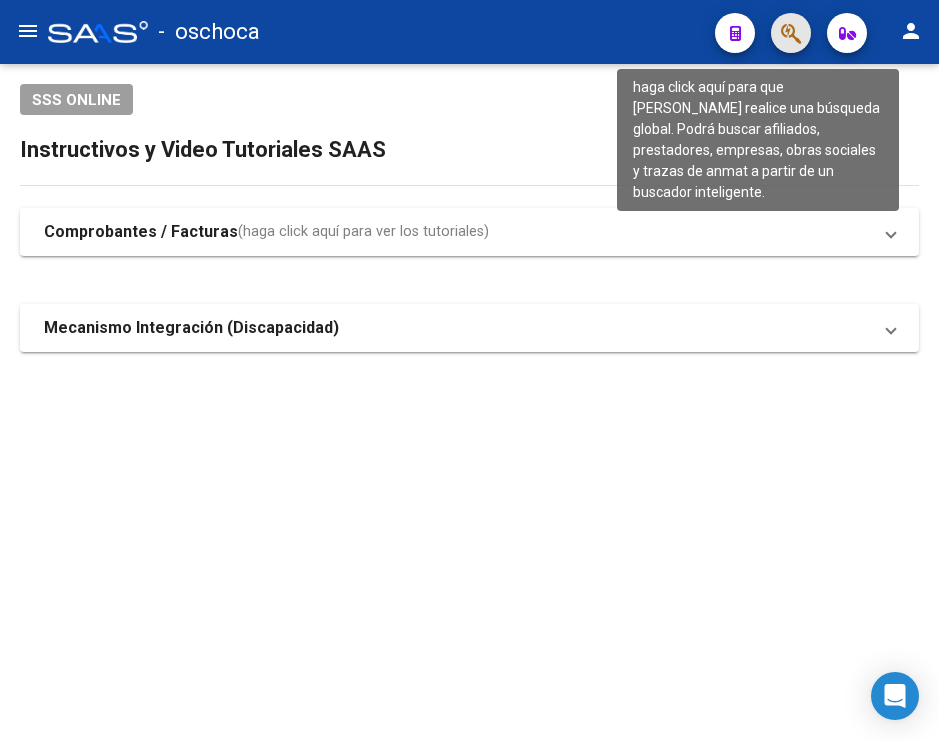 click 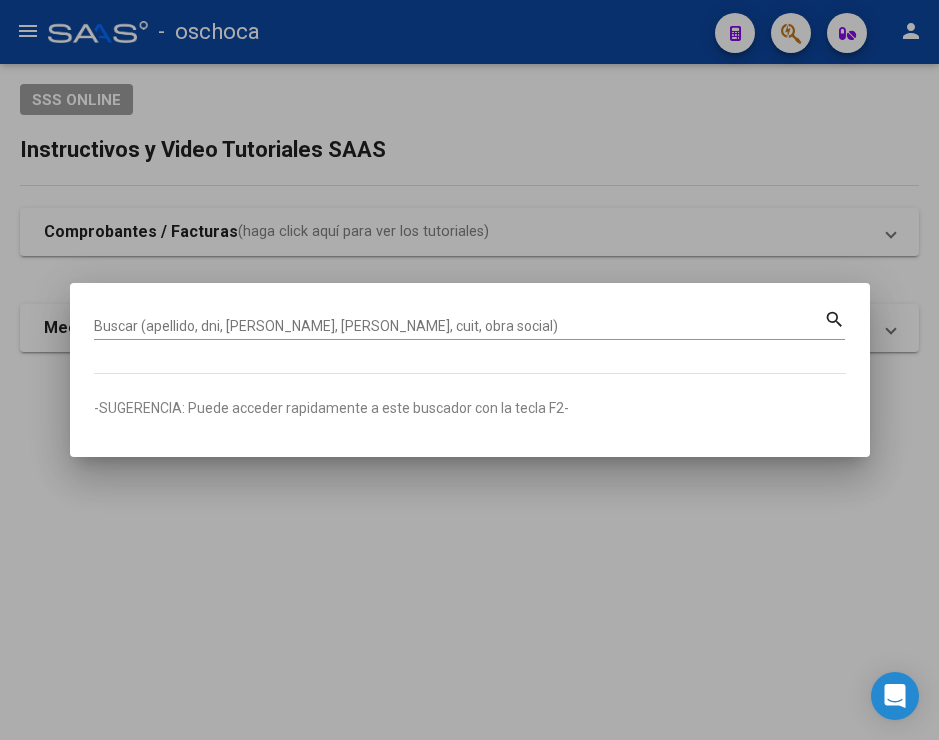 click at bounding box center [469, 370] 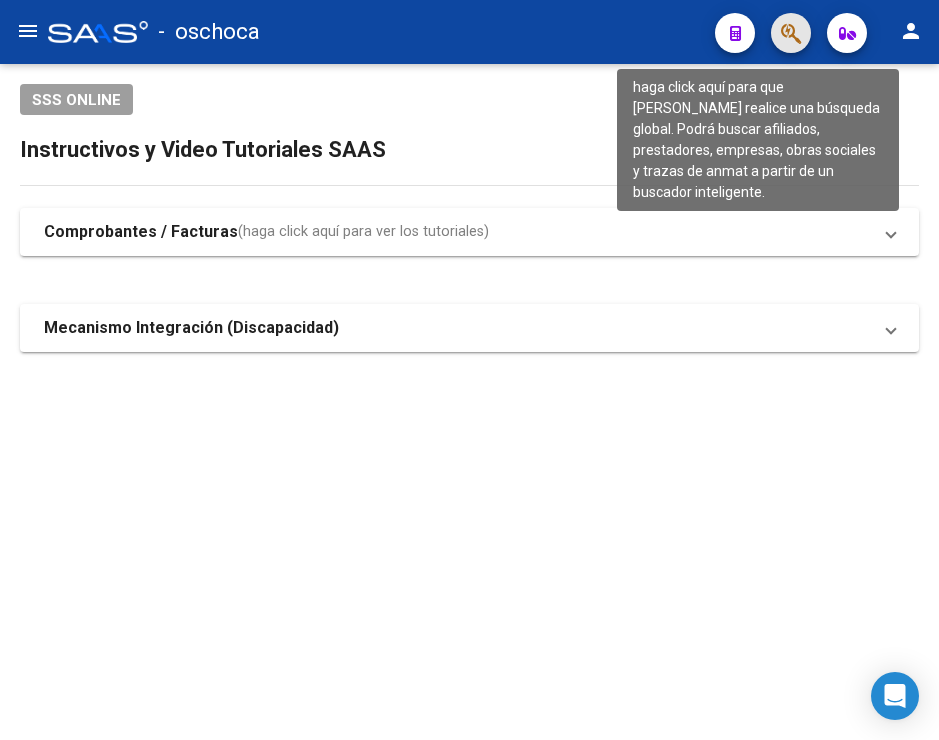 click 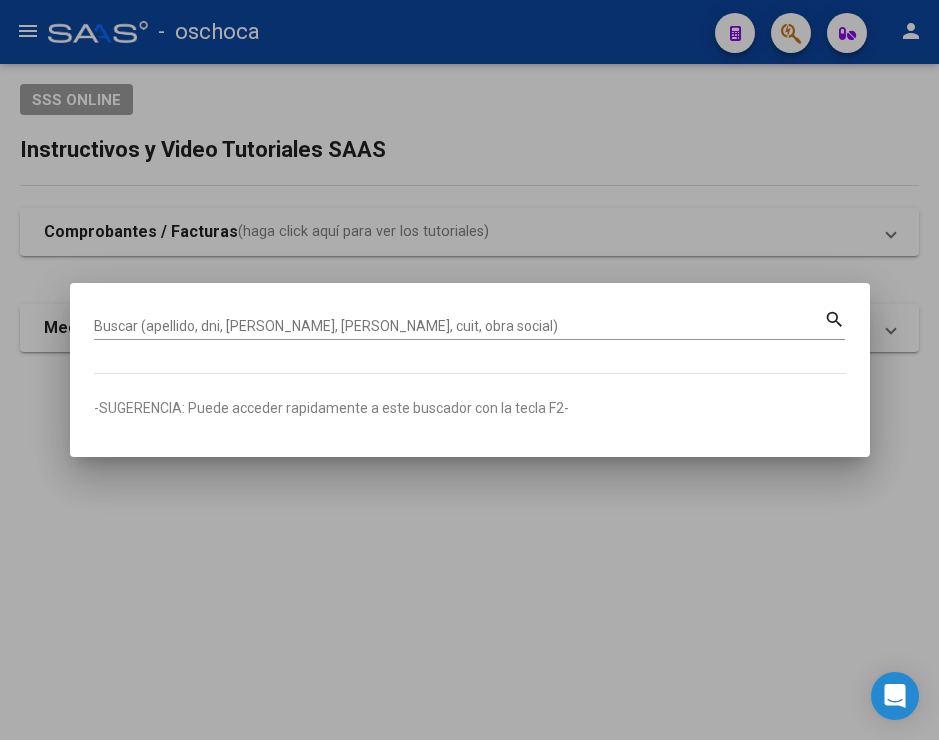 click at bounding box center [469, 370] 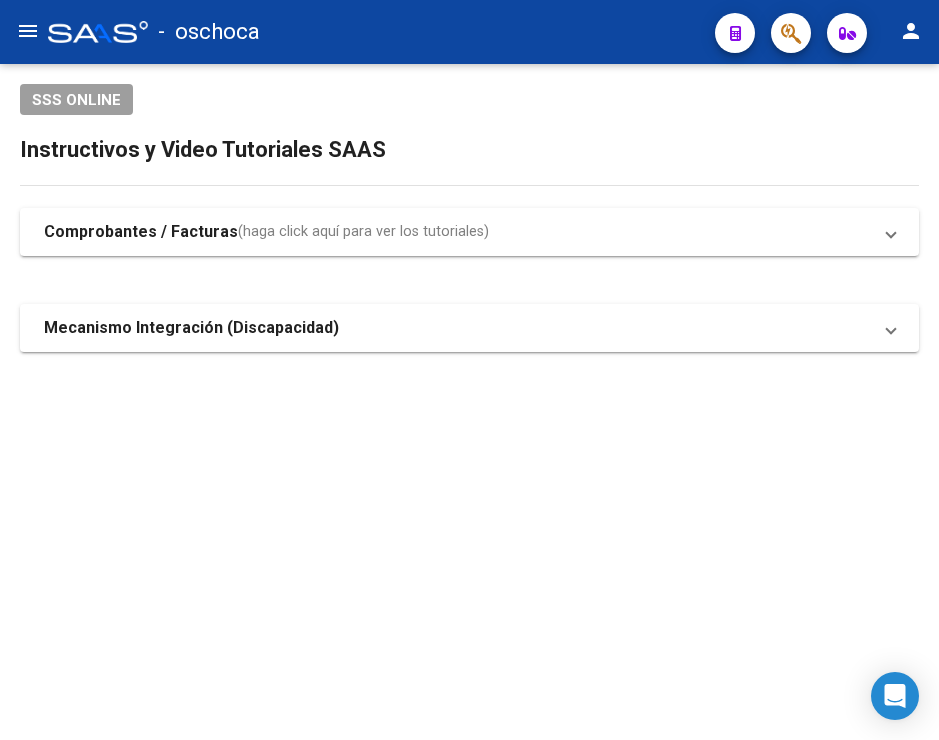 click 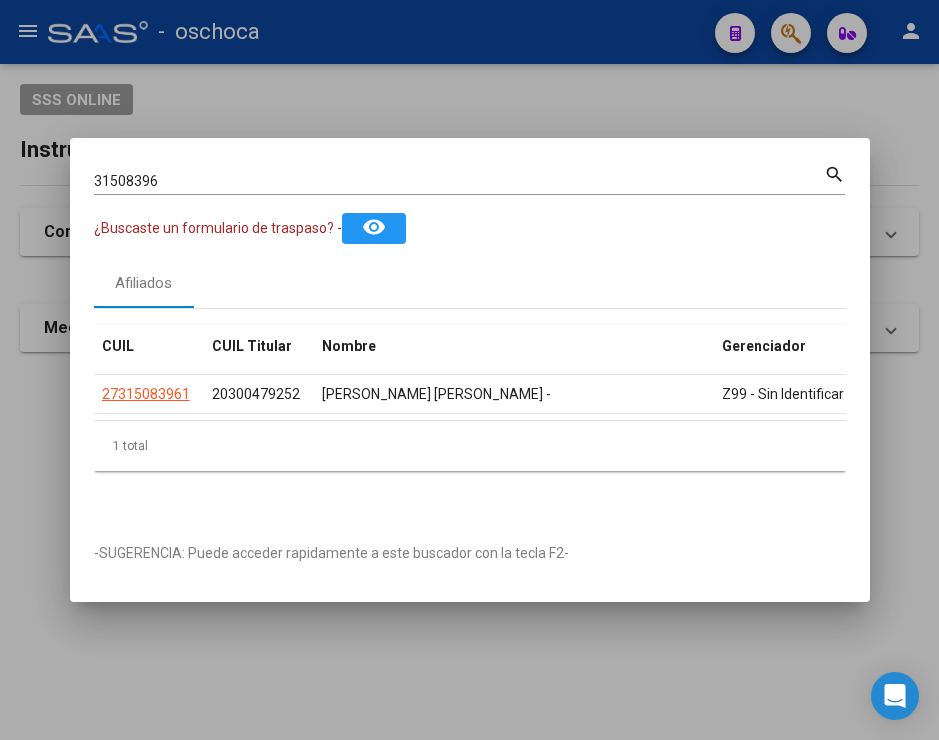 drag, startPoint x: 266, startPoint y: 280, endPoint x: 192, endPoint y: 194, distance: 113.454834 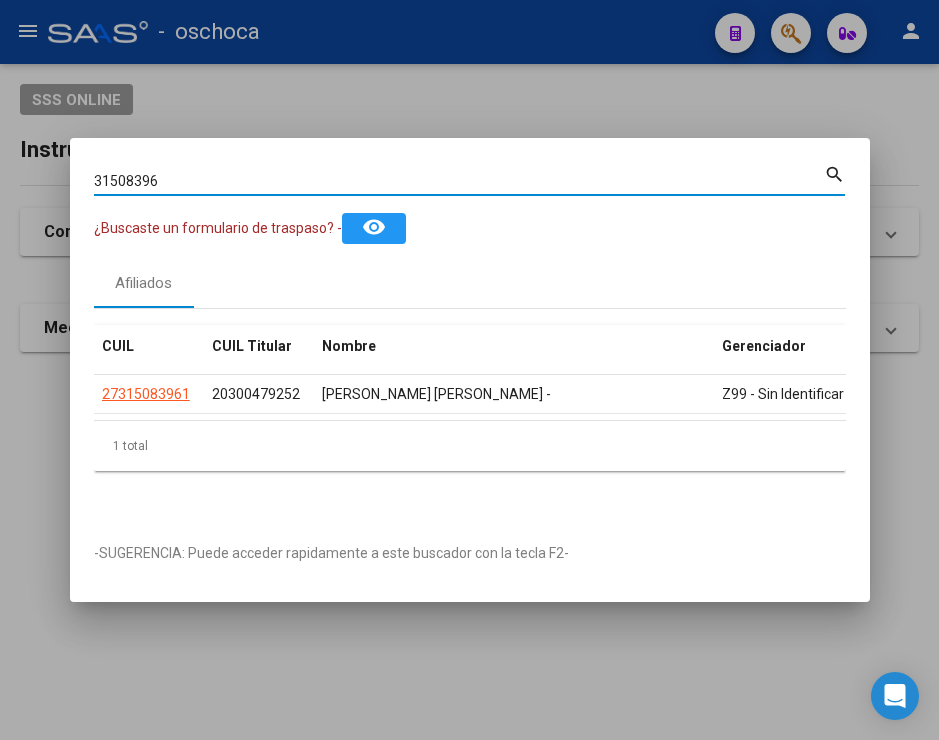 drag, startPoint x: 165, startPoint y: 173, endPoint x: -133, endPoint y: 104, distance: 305.88397 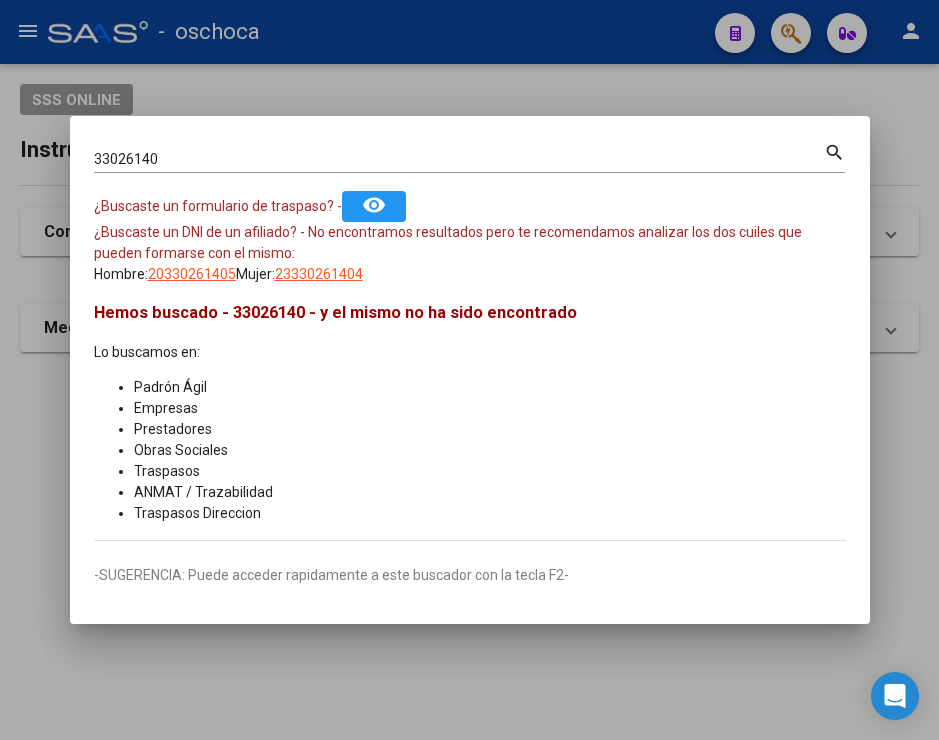 click on "Hemos buscado - 33026140 - y el mismo no ha sido encontrado  Lo buscamos en:  Padrón Ágil Empresas Prestadores Obras Sociales Traspasos ANMAT / Trazabilidad Traspasos Direccion" at bounding box center [470, 412] 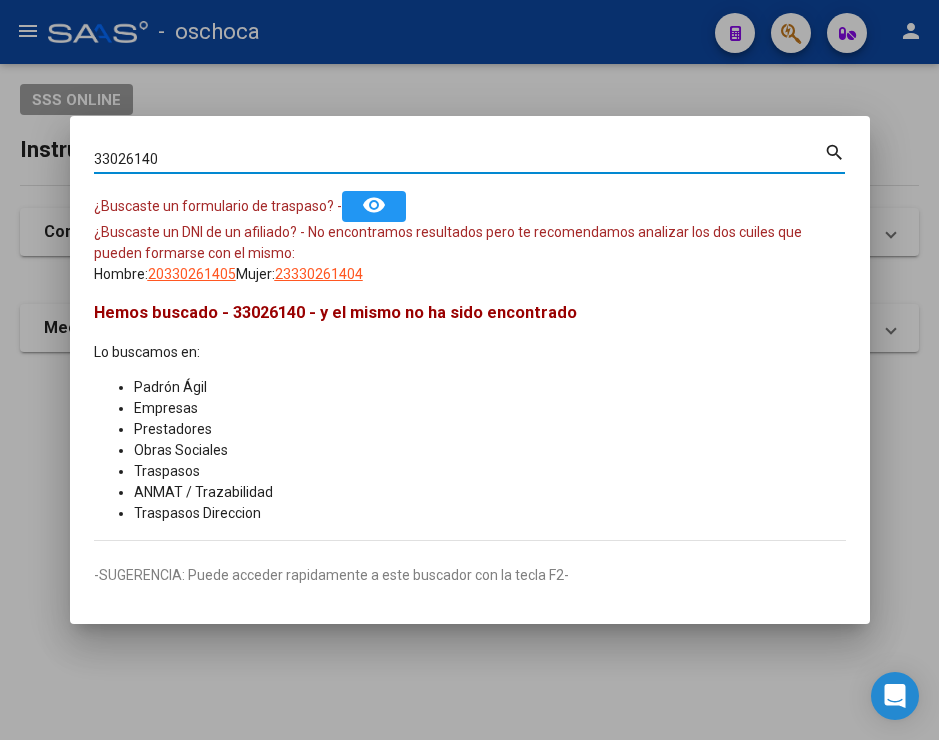 drag, startPoint x: 183, startPoint y: 152, endPoint x: -24, endPoint y: 108, distance: 211.62466 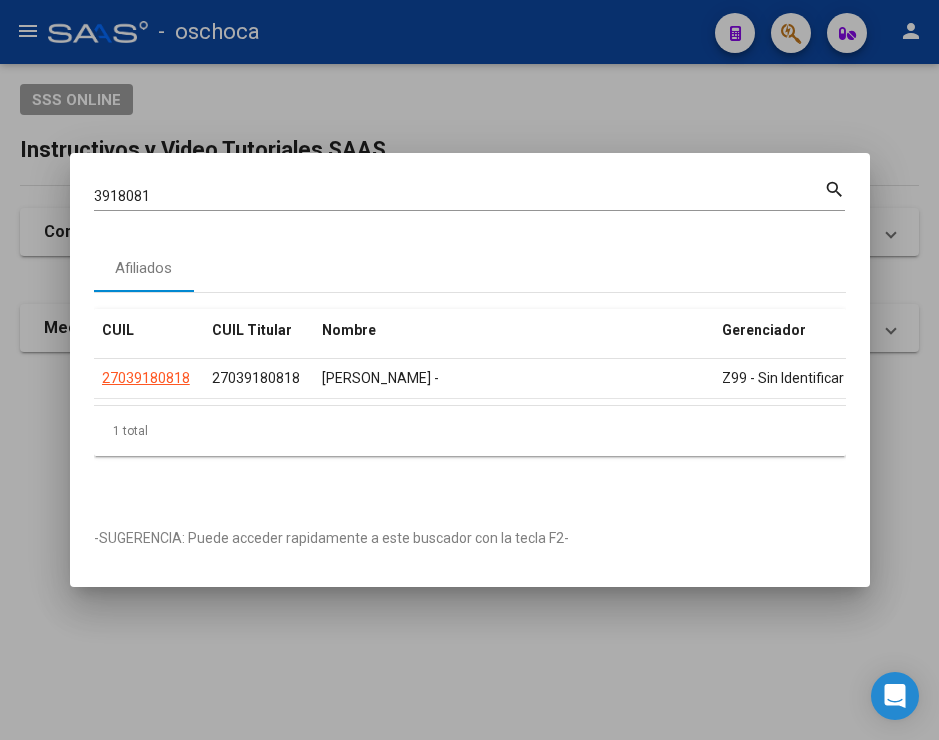click on "Afiliados" 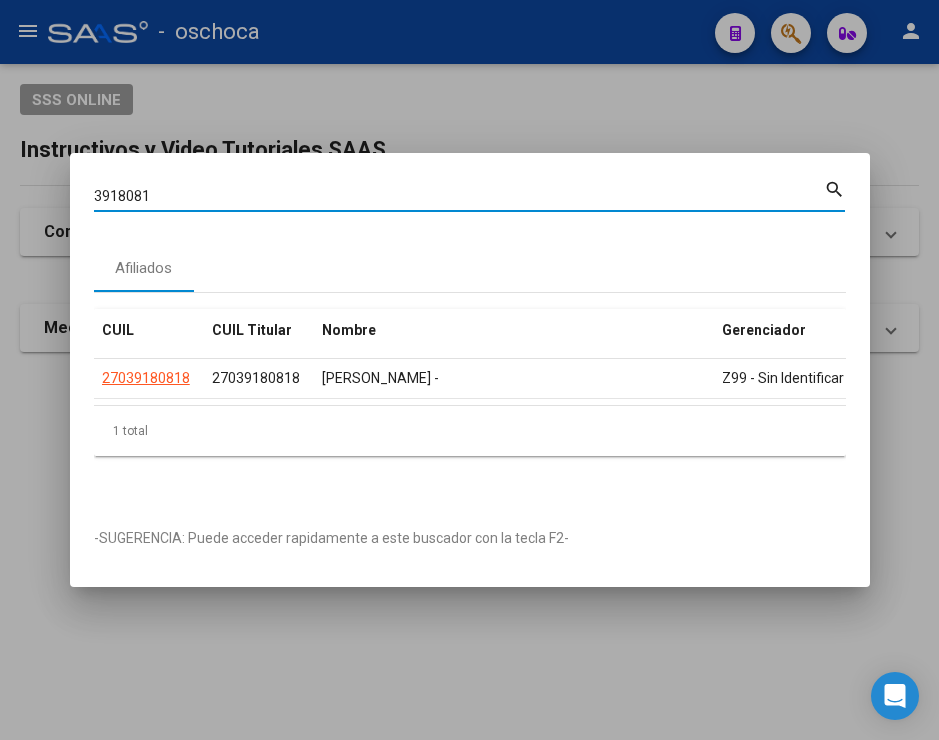 drag, startPoint x: 169, startPoint y: 189, endPoint x: -122, endPoint y: 138, distance: 295.43527 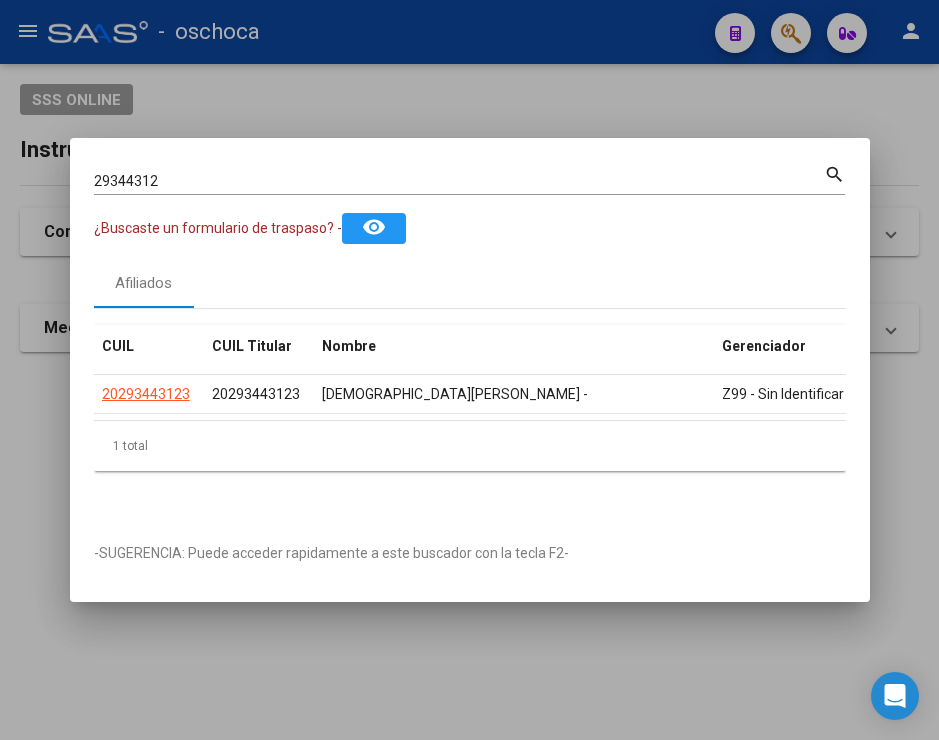 click on "Afiliados" 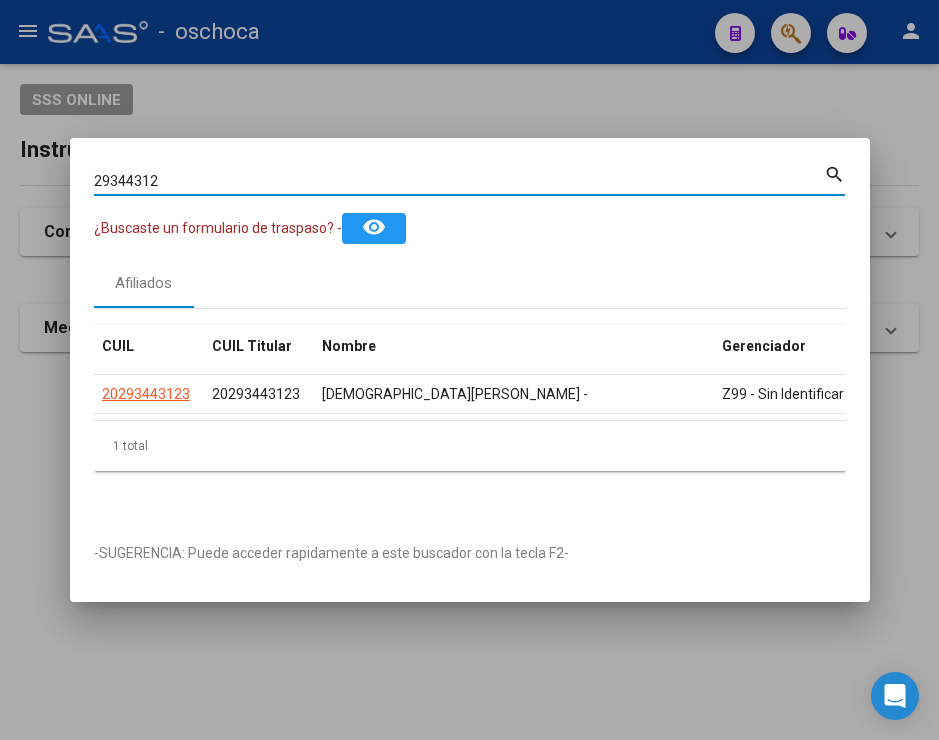 drag, startPoint x: 183, startPoint y: 175, endPoint x: -194, endPoint y: 151, distance: 377.76315 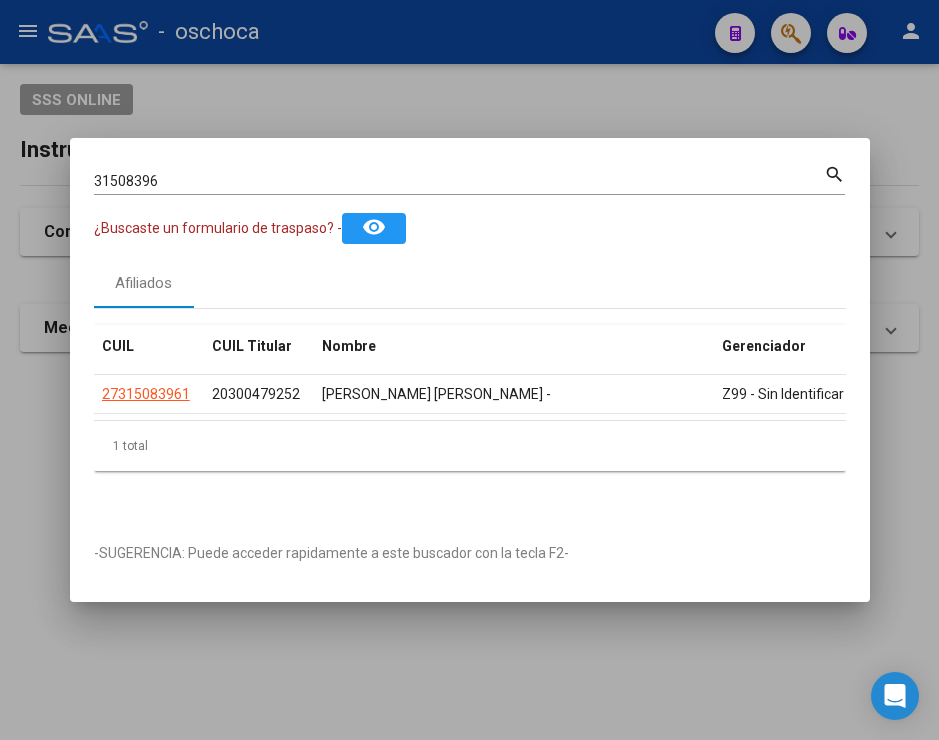 click on "31508396 Buscar (apellido, dni, cuil, [PERSON_NAME], cuit, obra social)" at bounding box center [459, 181] 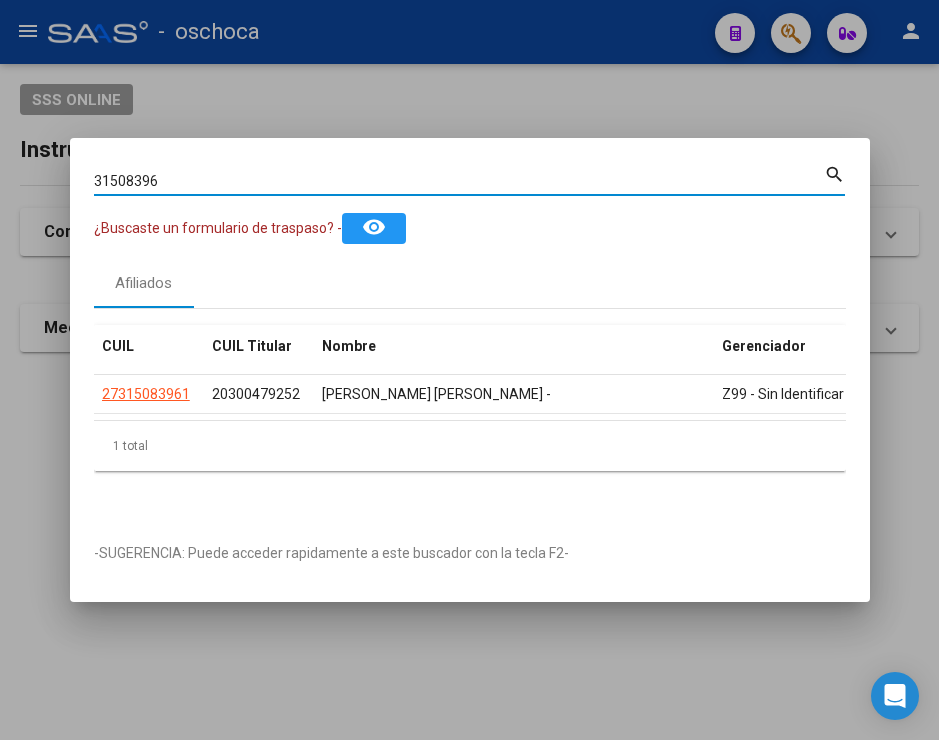 click on "31508396" at bounding box center [459, 181] 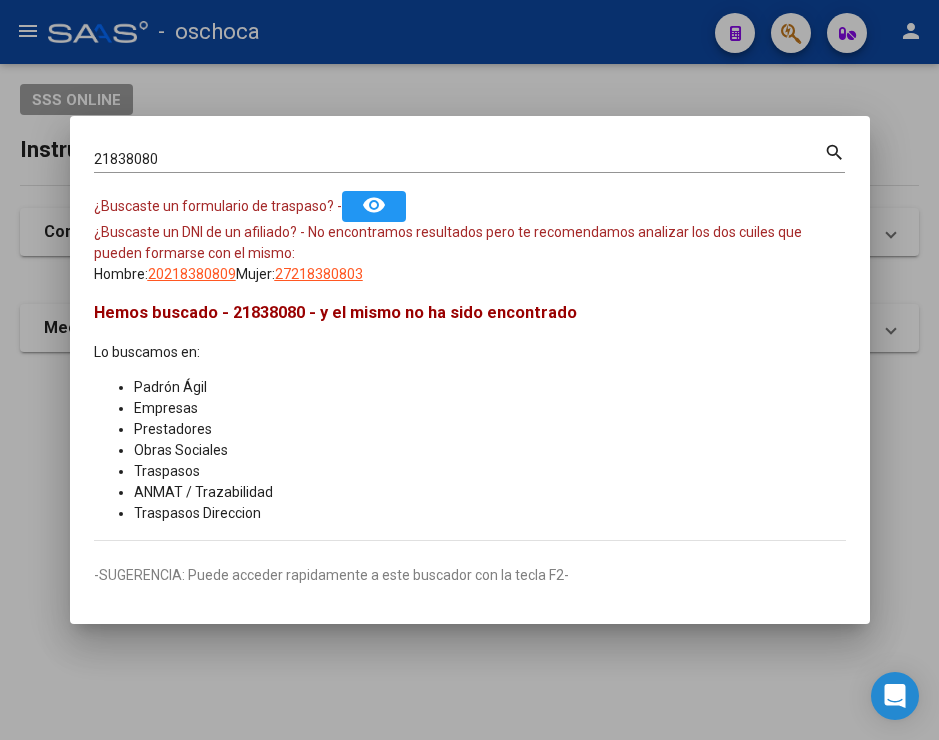 drag, startPoint x: 497, startPoint y: 405, endPoint x: 406, endPoint y: 349, distance: 106.850365 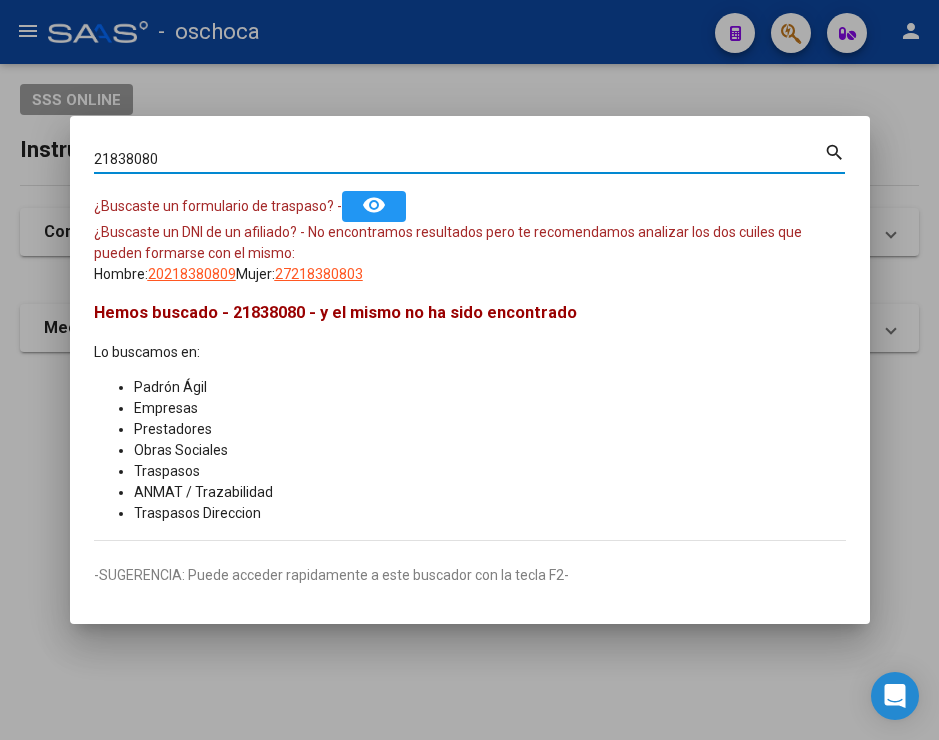 drag, startPoint x: 168, startPoint y: 161, endPoint x: -36, endPoint y: 130, distance: 206.34195 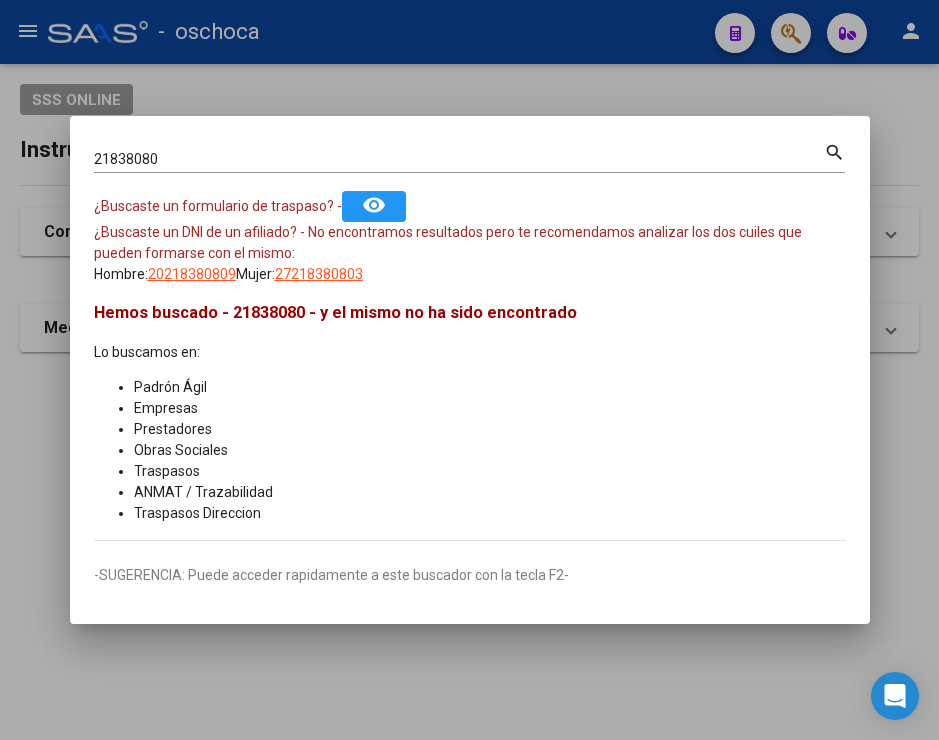 click on "Hemos buscado - 21838080 - y el mismo no ha sido encontrado" at bounding box center (335, 312) 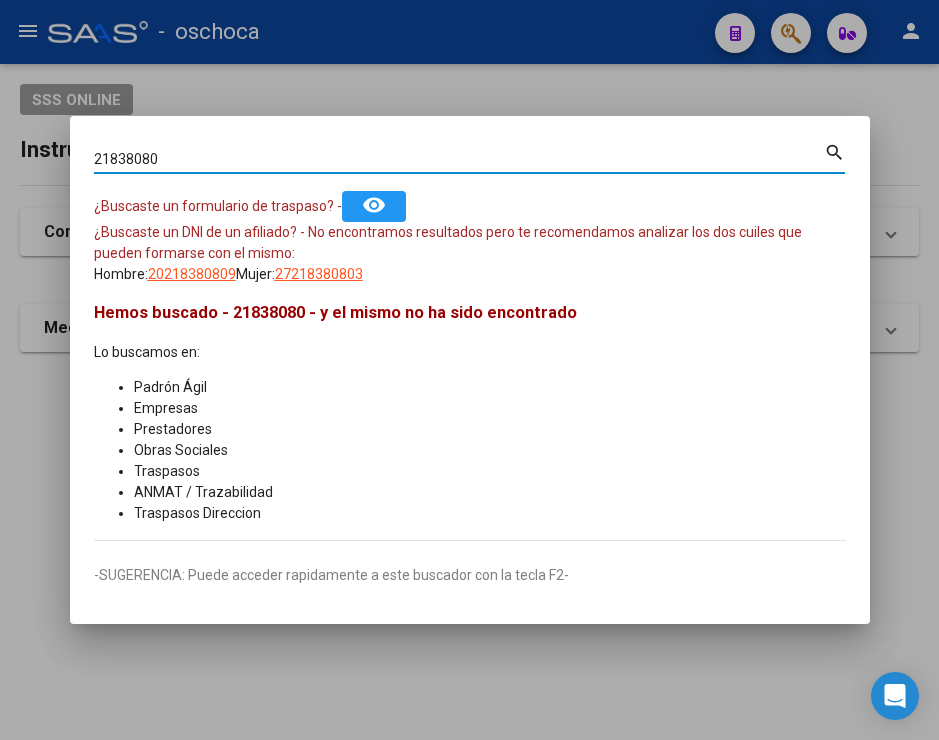 drag, startPoint x: 190, startPoint y: 160, endPoint x: 1, endPoint y: 64, distance: 211.98349 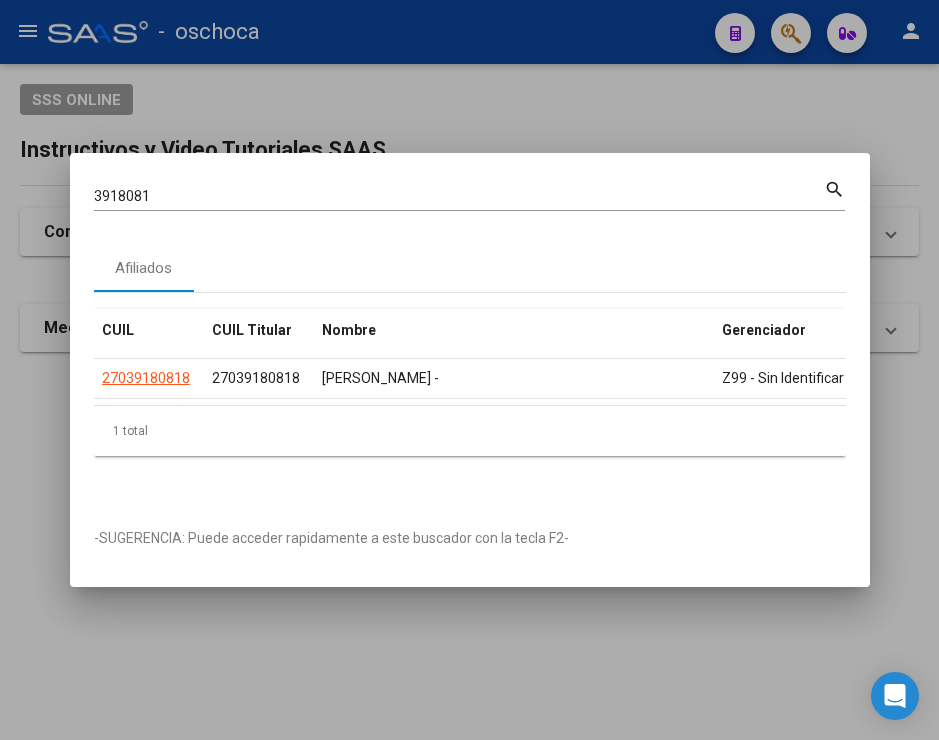 click 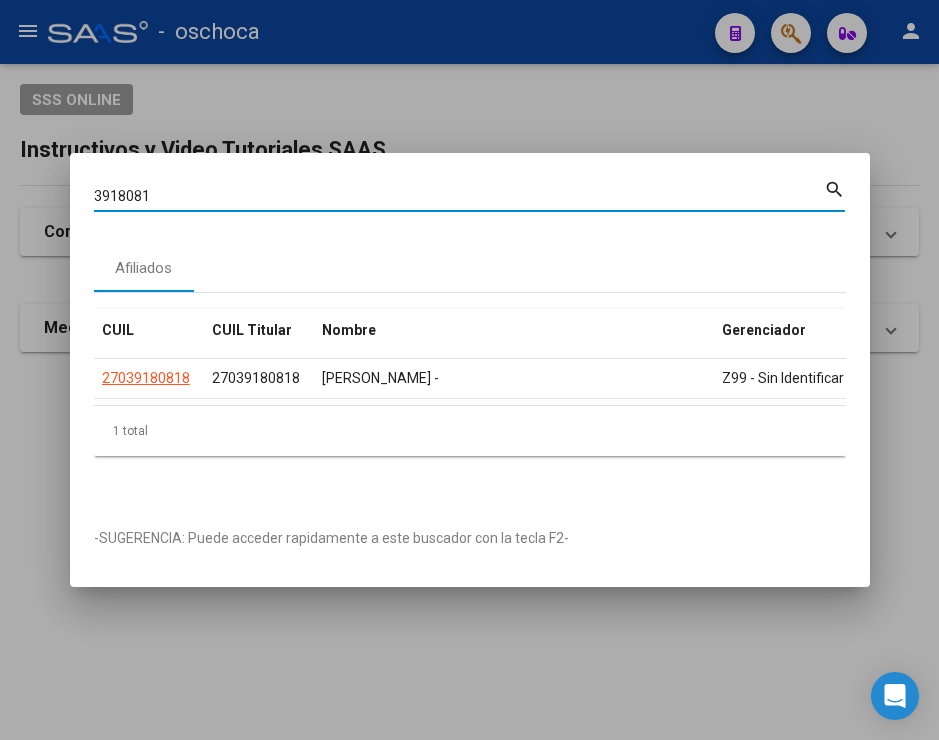drag, startPoint x: 177, startPoint y: 190, endPoint x: -3, endPoint y: 176, distance: 180.54362 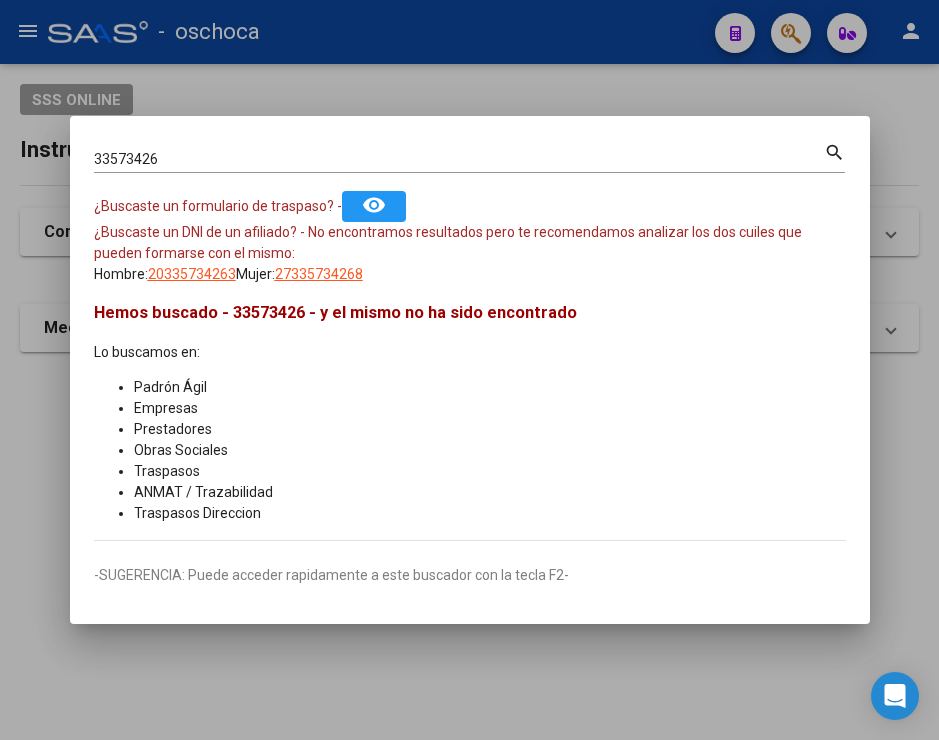 click on "Padrón Ágil" at bounding box center [490, 387] 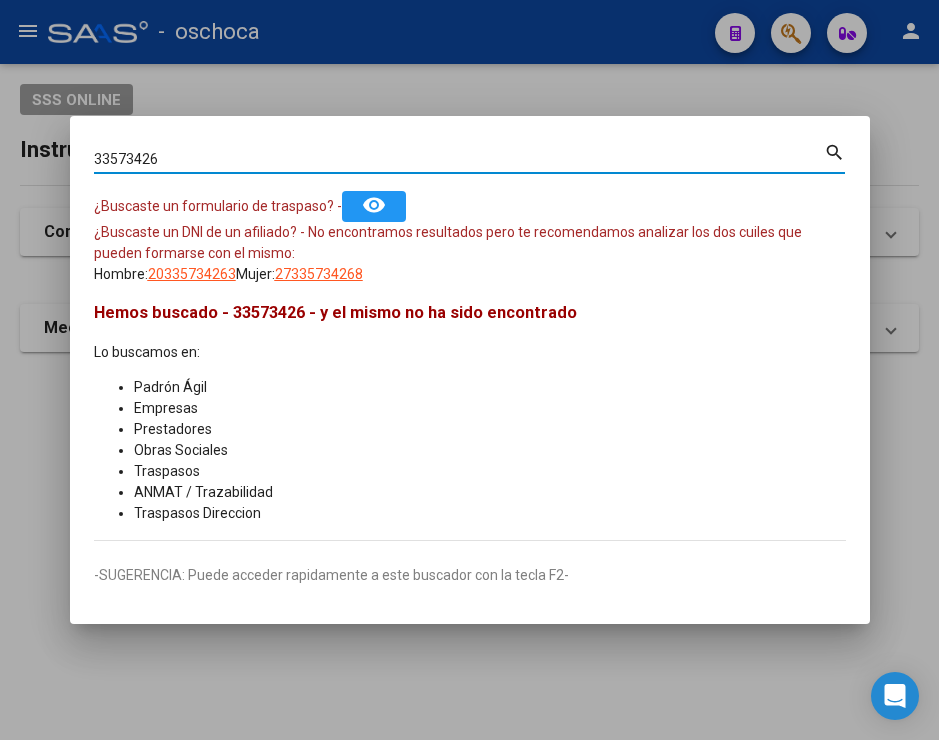 drag, startPoint x: 183, startPoint y: 163, endPoint x: 0, endPoint y: 148, distance: 183.61372 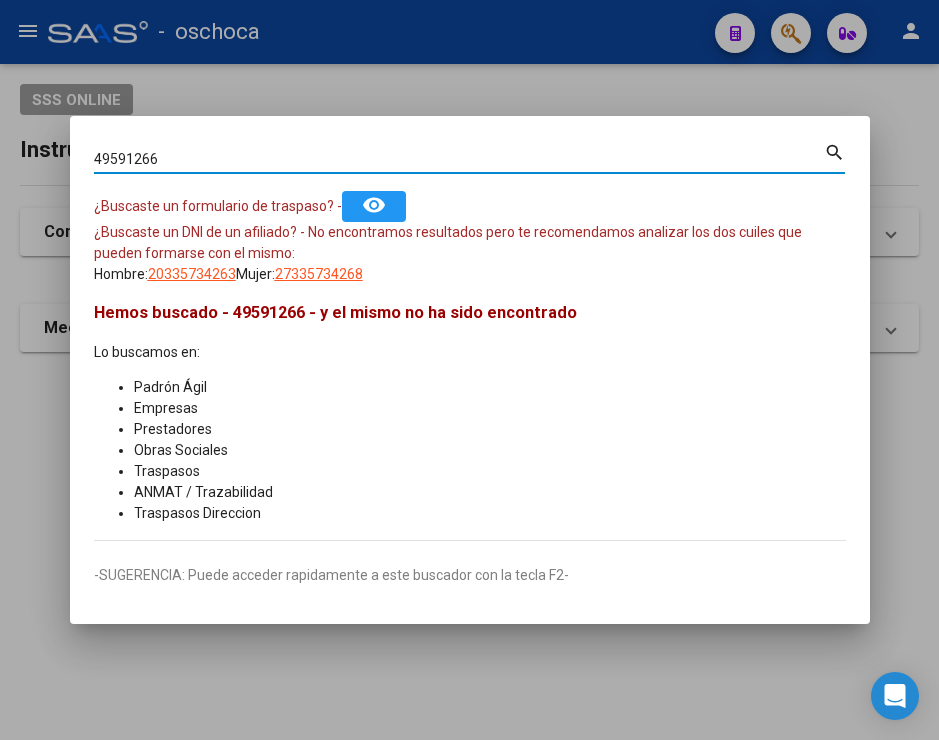 type on "49591266" 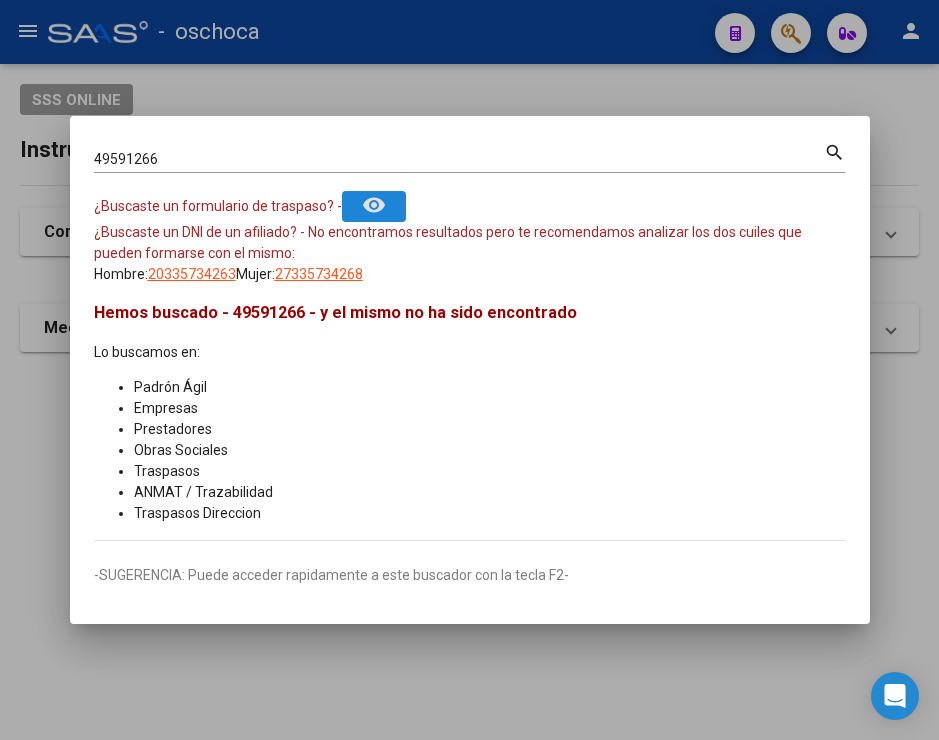 click on "remove_red_eye" at bounding box center (374, 206) 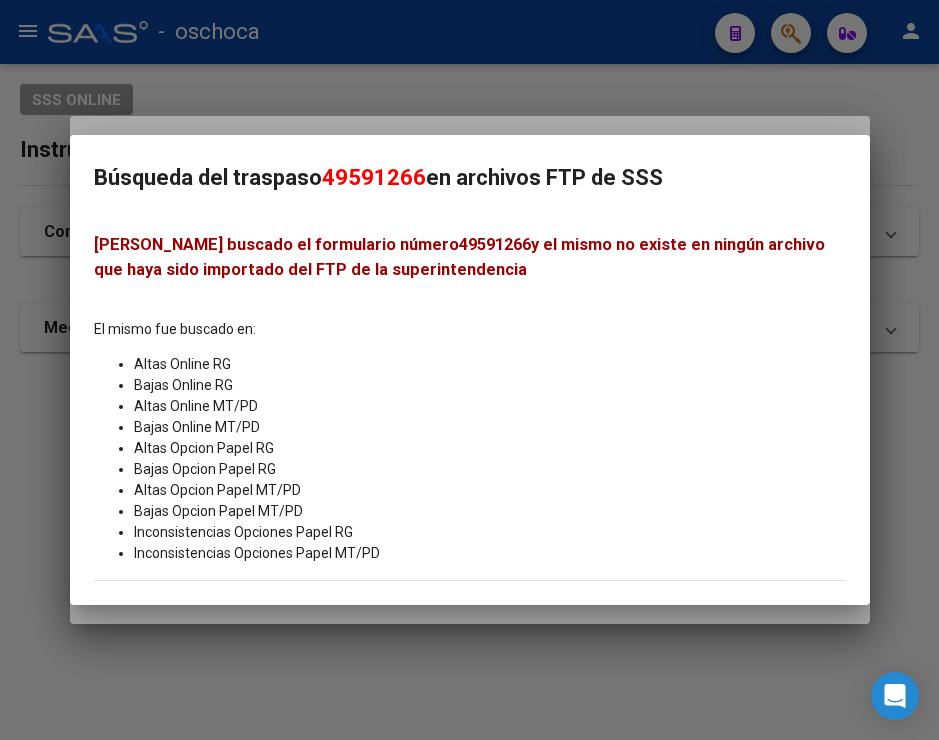 click at bounding box center (469, 370) 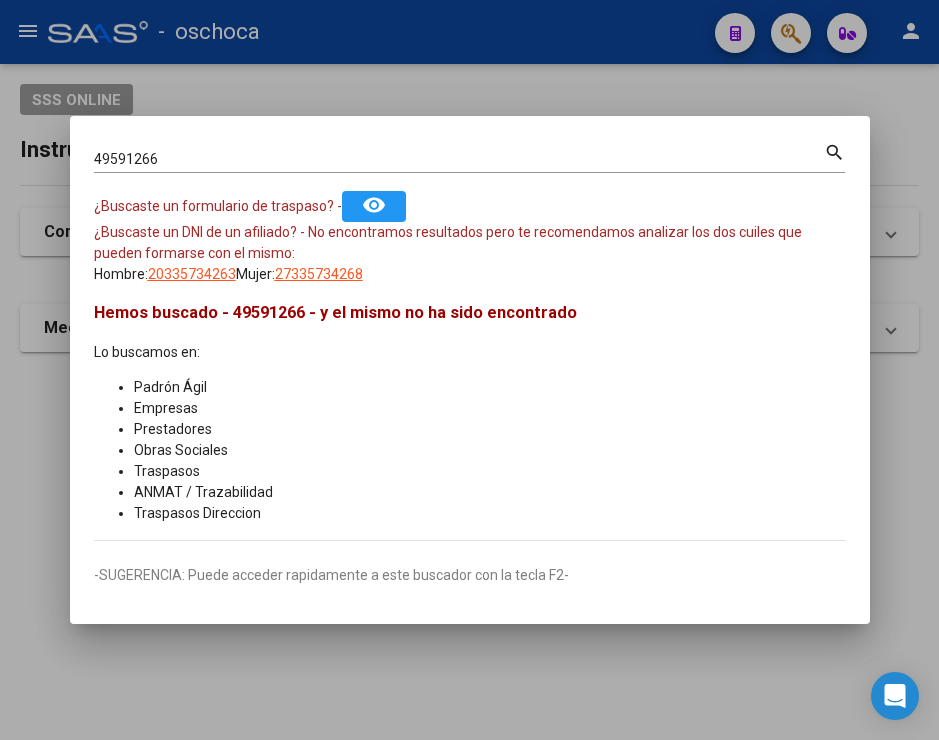 drag, startPoint x: 522, startPoint y: 144, endPoint x: 527, endPoint y: 155, distance: 12.083046 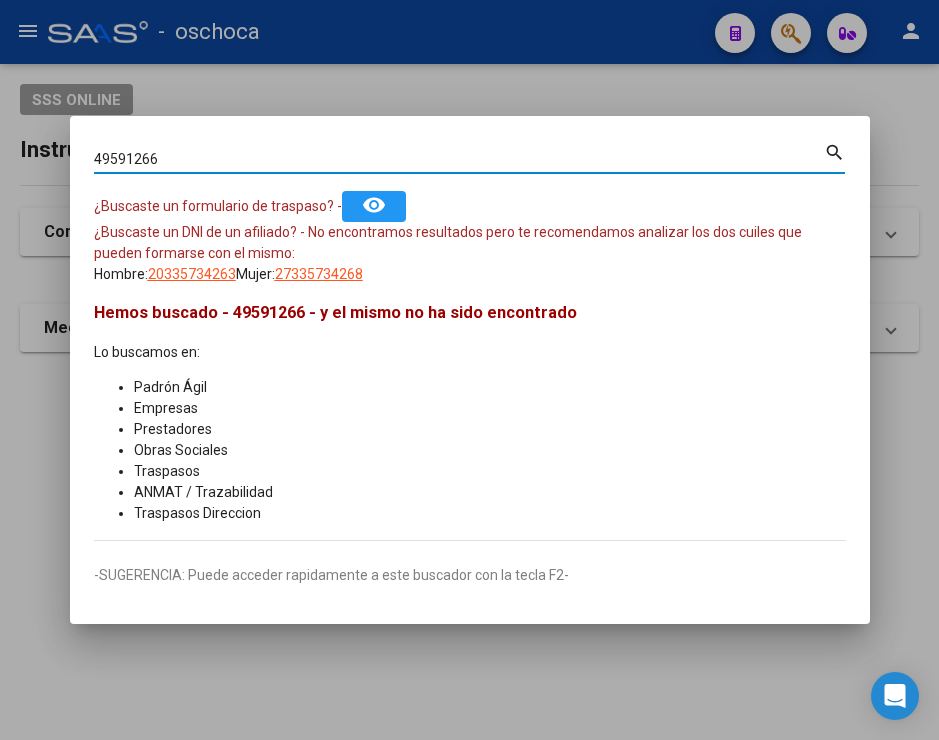 drag, startPoint x: 173, startPoint y: 160, endPoint x: -44, endPoint y: 117, distance: 221.21935 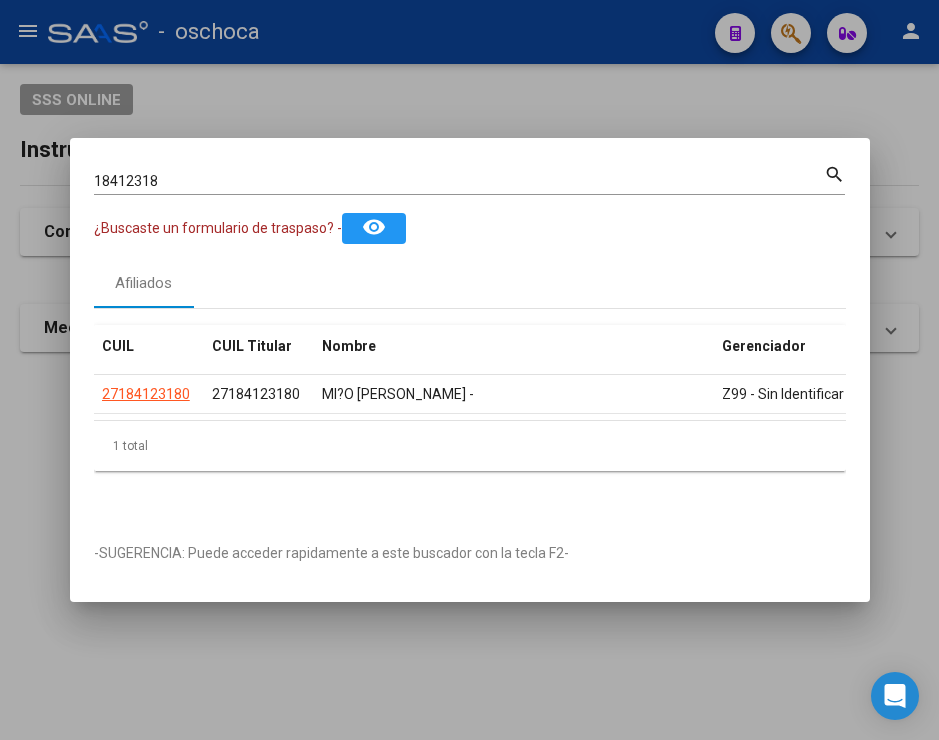 drag, startPoint x: 194, startPoint y: 208, endPoint x: 188, endPoint y: 162, distance: 46.389652 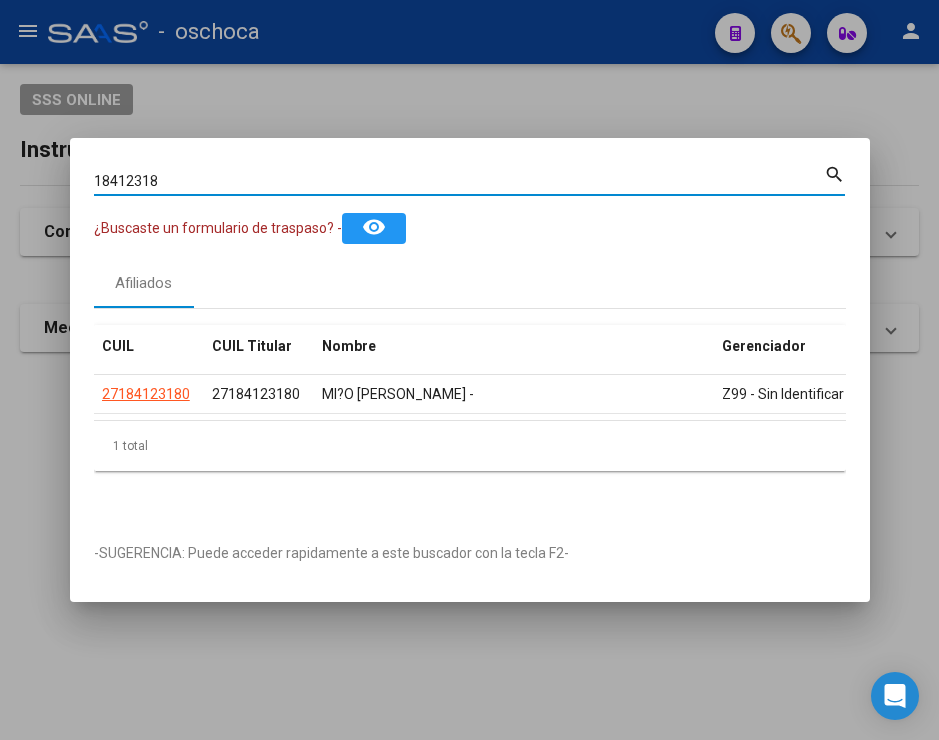 drag, startPoint x: 187, startPoint y: 172, endPoint x: -64, endPoint y: 131, distance: 254.32657 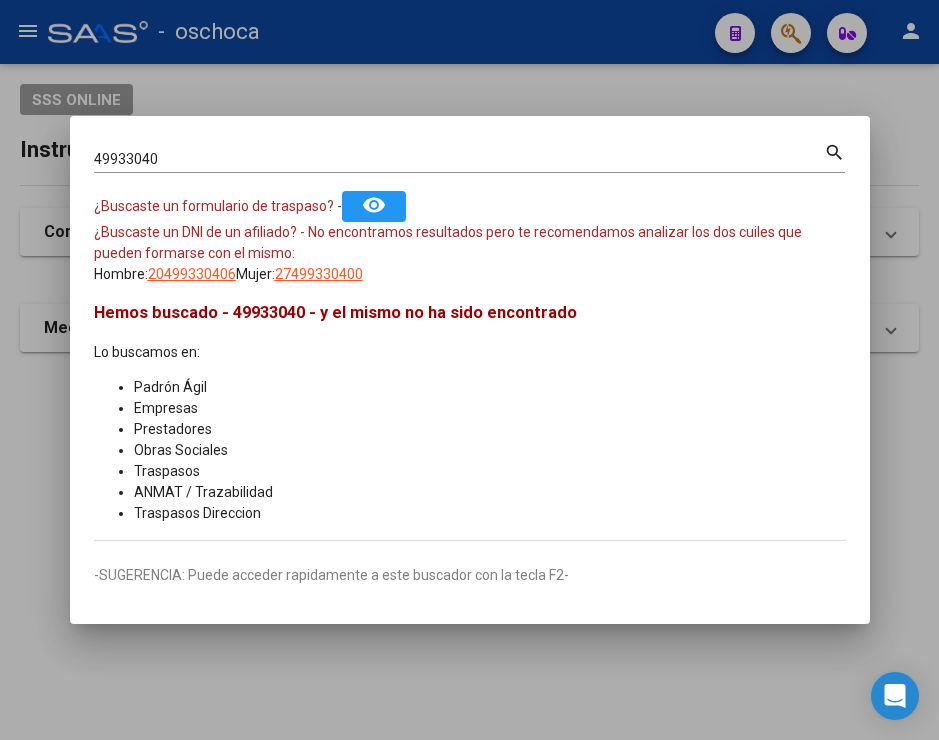 click on "¿Buscaste un DNI de un afiliado? - No encontramos resultados pero te recomendamos analizar los dos cuiles que pueden formarse con el mismo:  Hombre:  20499330406     Mujer:  27499330400" at bounding box center [470, 253] 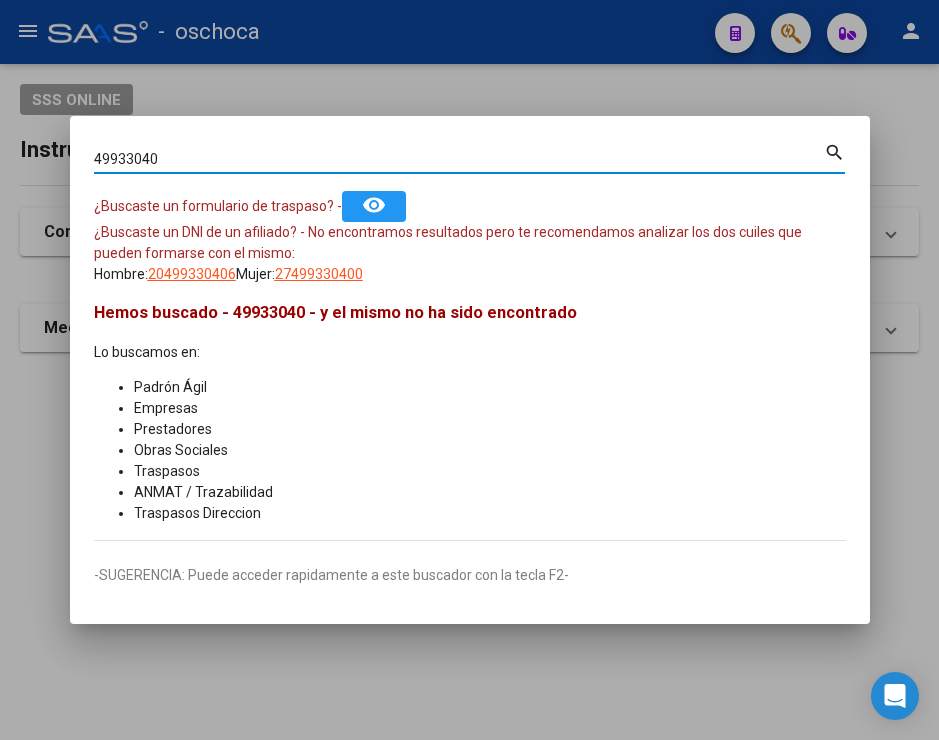 drag, startPoint x: 166, startPoint y: 152, endPoint x: -146, endPoint y: 107, distance: 315.2285 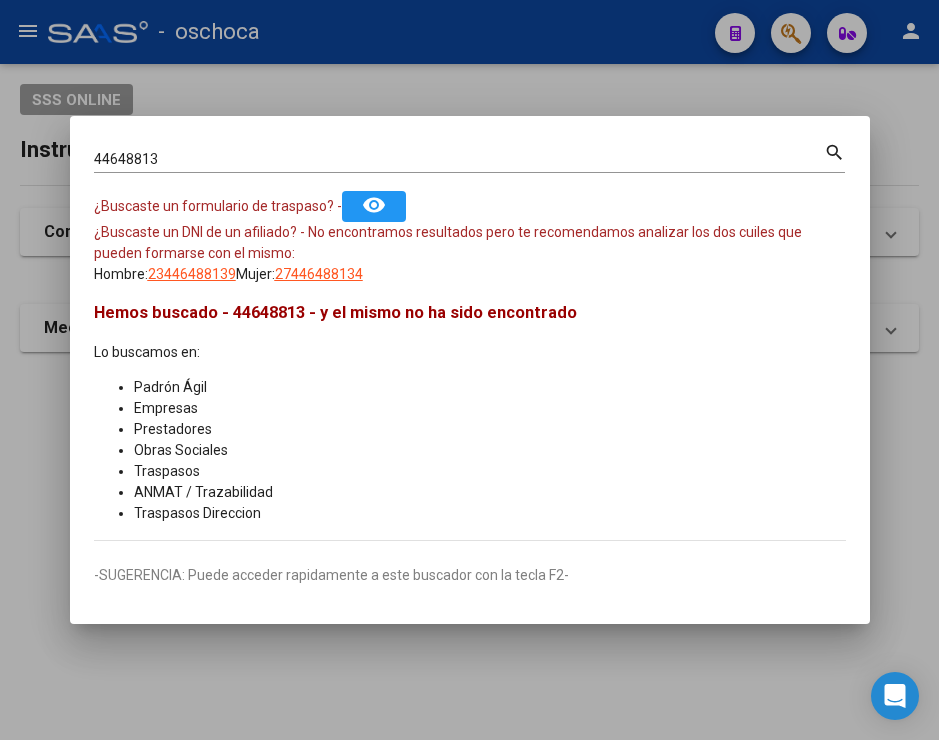 click on "Padrón Ágil" at bounding box center [490, 387] 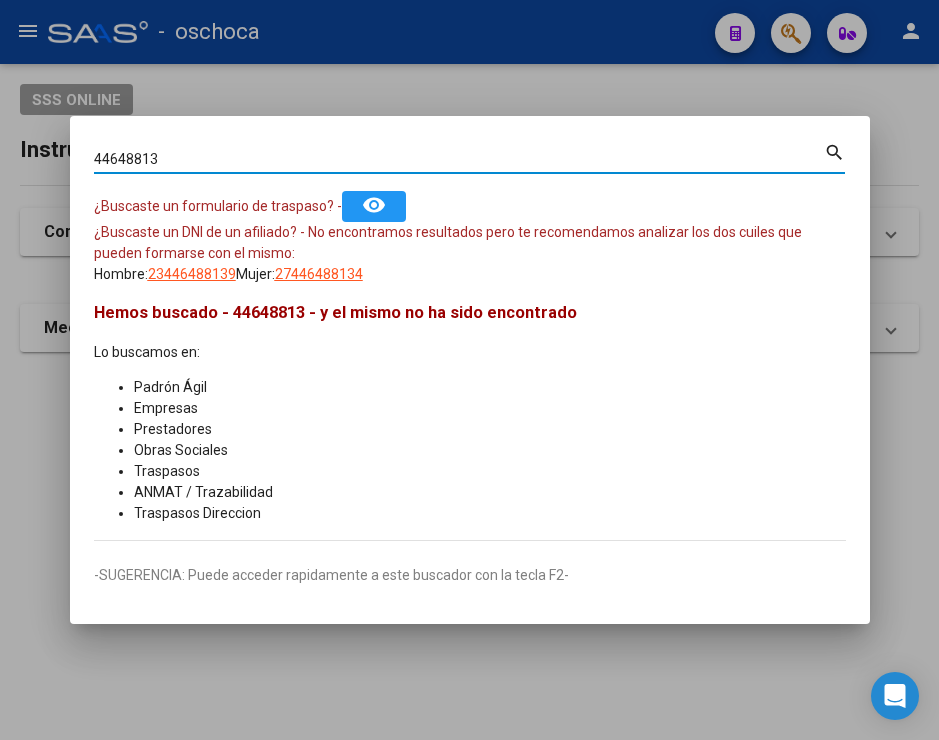 drag, startPoint x: 166, startPoint y: 160, endPoint x: 30, endPoint y: 144, distance: 136.93794 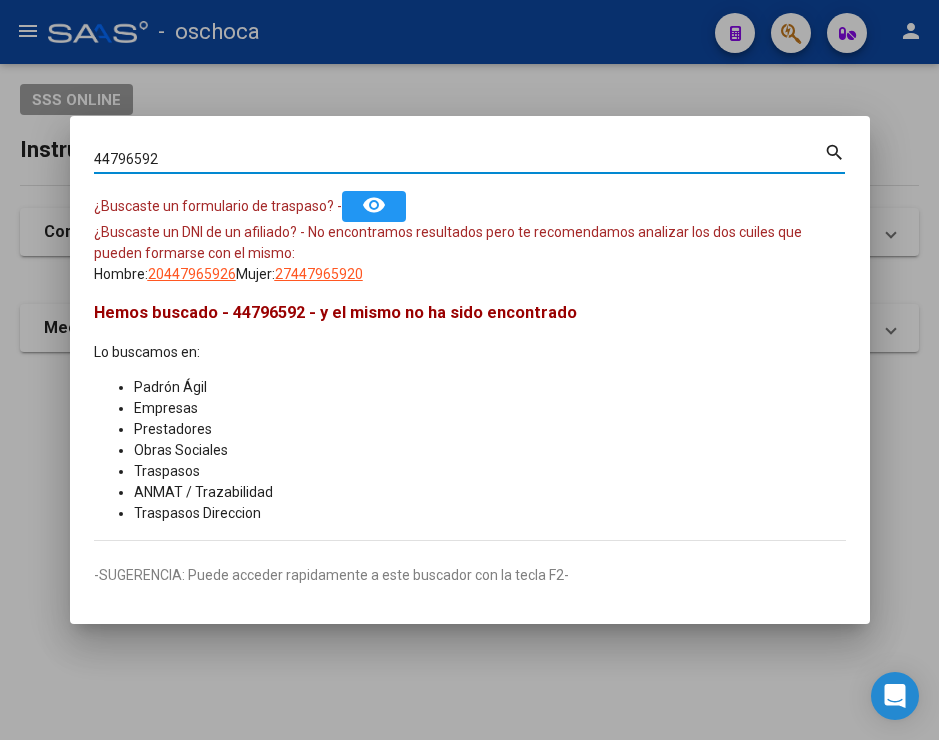 click on "44796592" at bounding box center (459, 159) 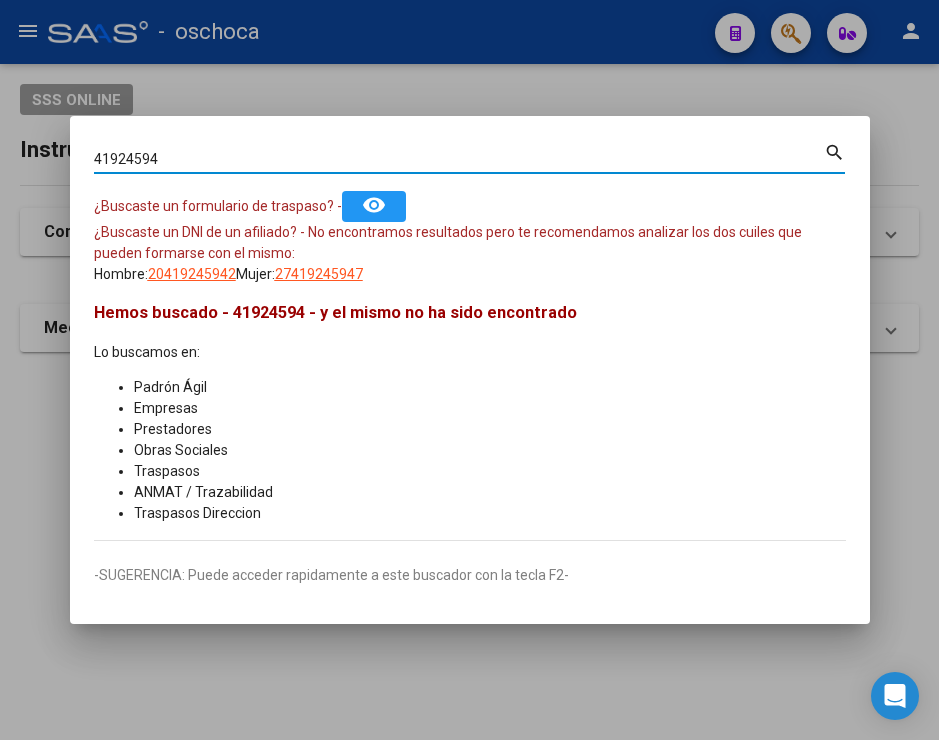 drag, startPoint x: 191, startPoint y: 165, endPoint x: 3, endPoint y: 123, distance: 192.63437 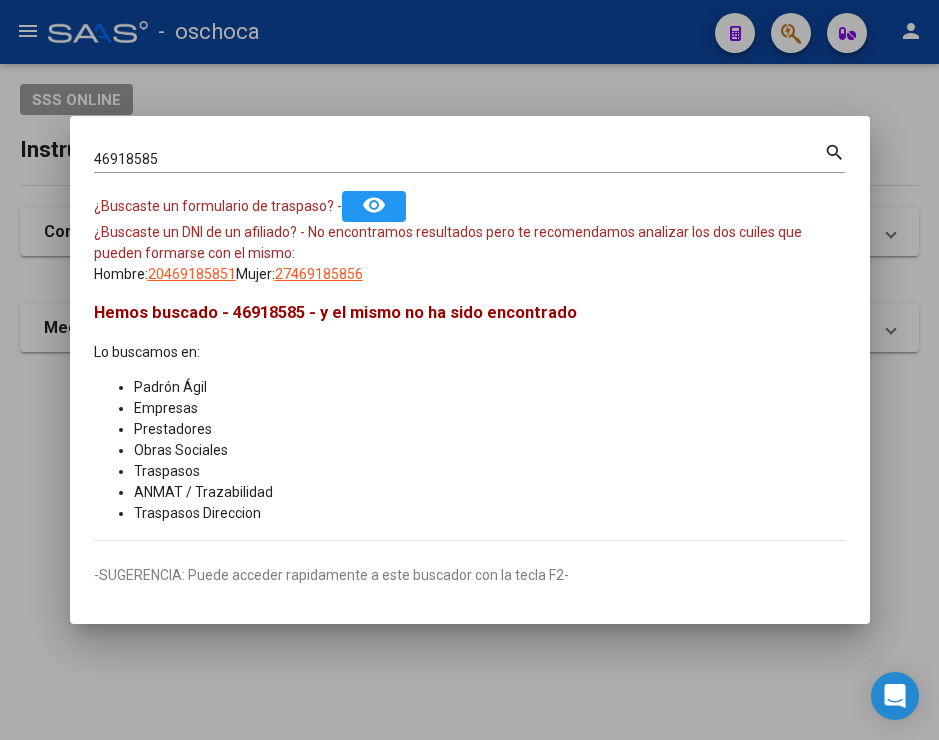 click on "46918585" at bounding box center [459, 159] 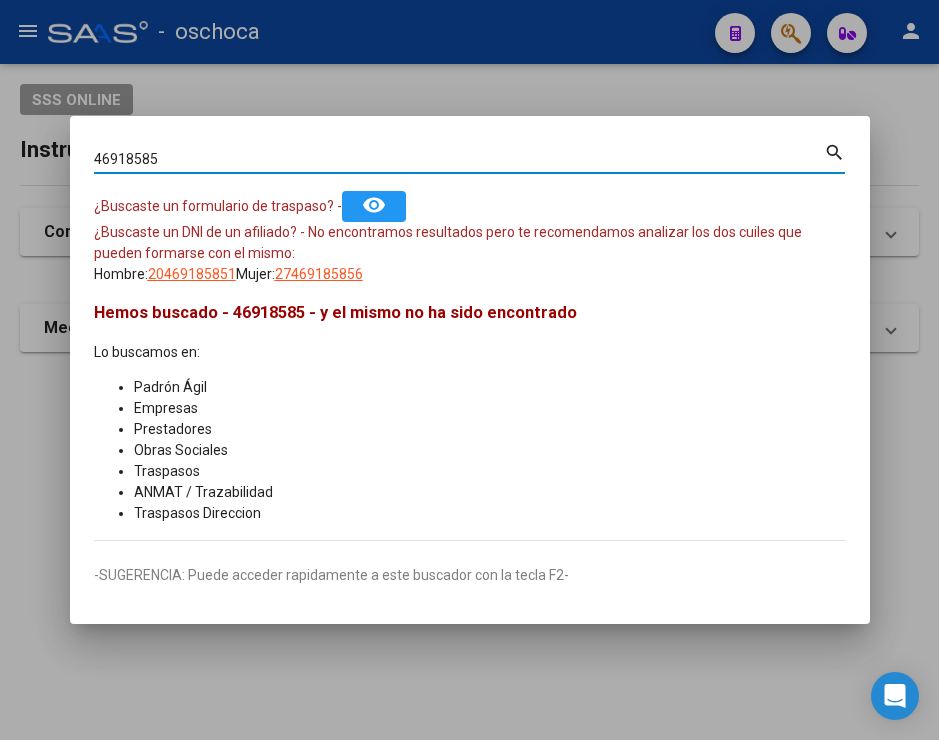 click on "46918585" at bounding box center [459, 159] 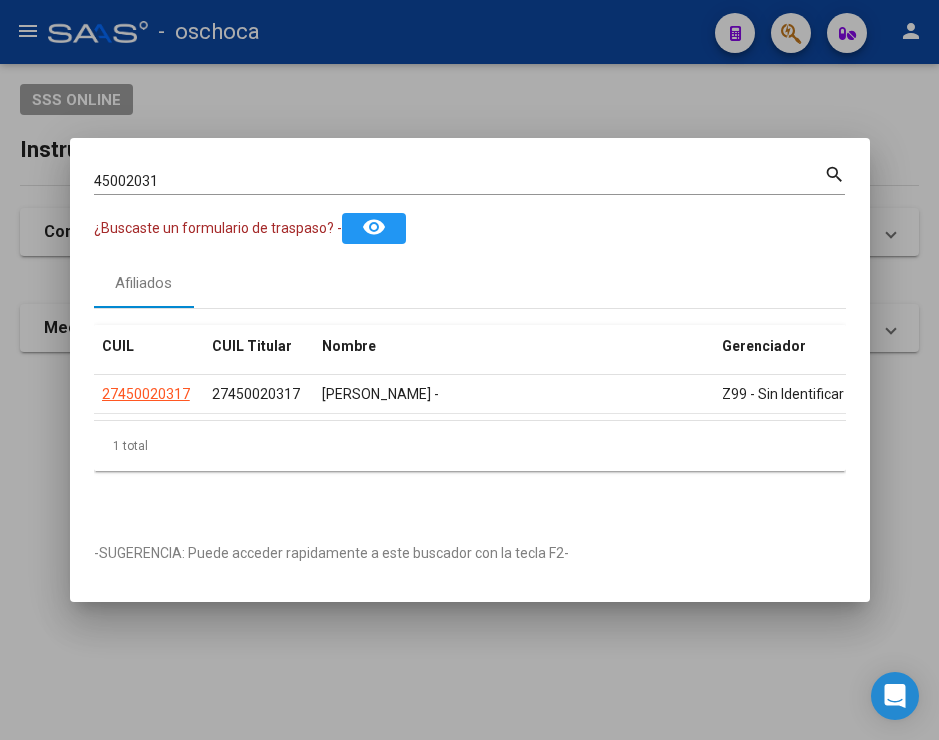 drag, startPoint x: 143, startPoint y: 169, endPoint x: 166, endPoint y: 172, distance: 23.194826 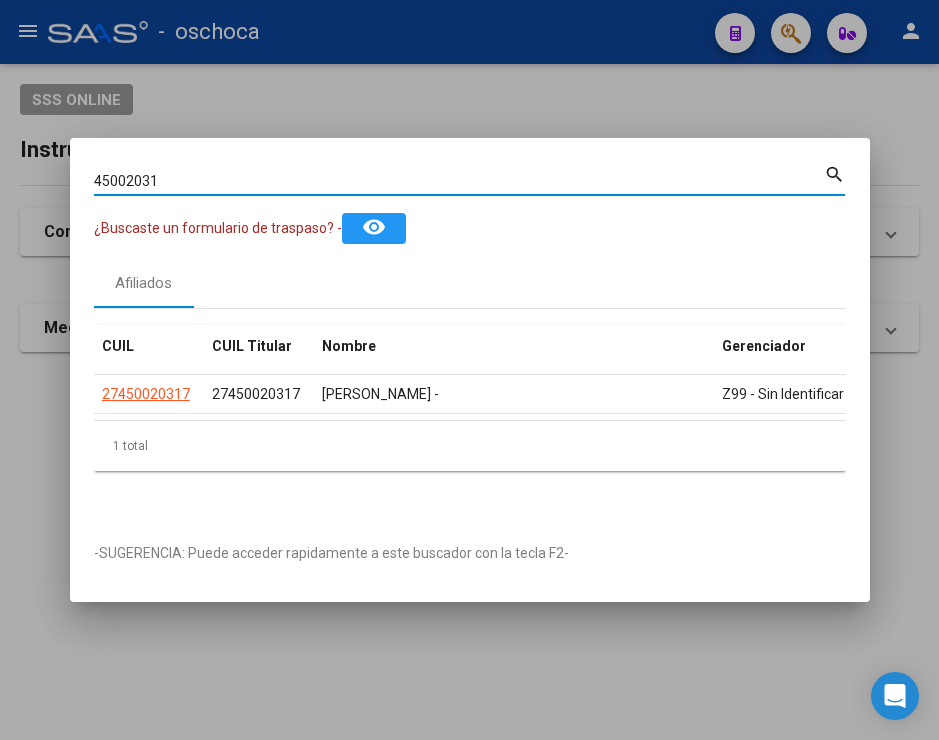 click on "45002031" at bounding box center [459, 181] 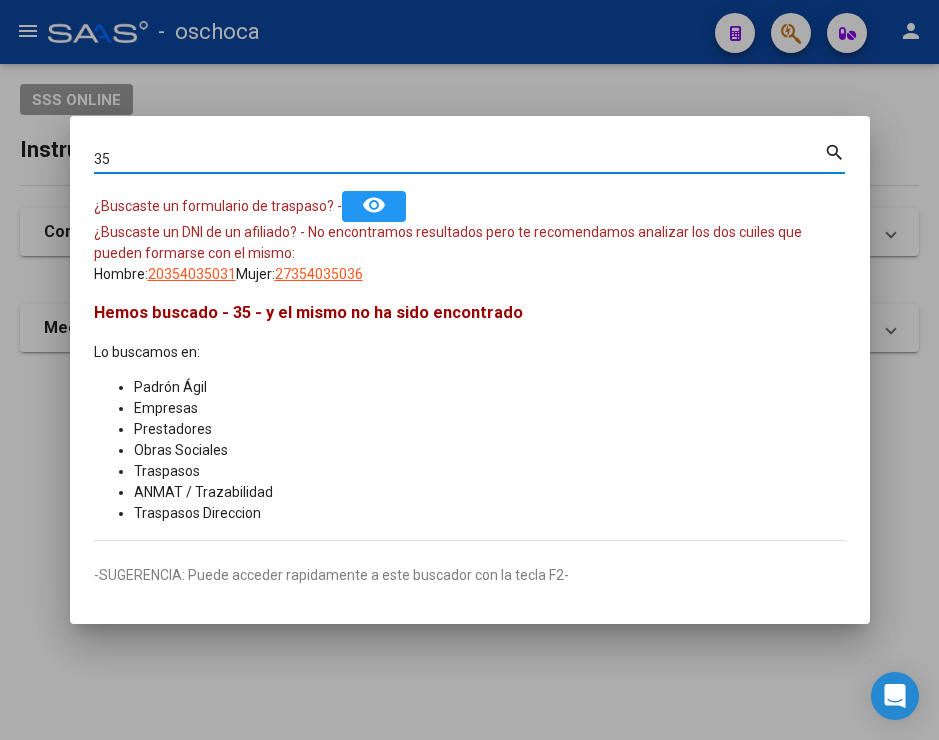 type on "3" 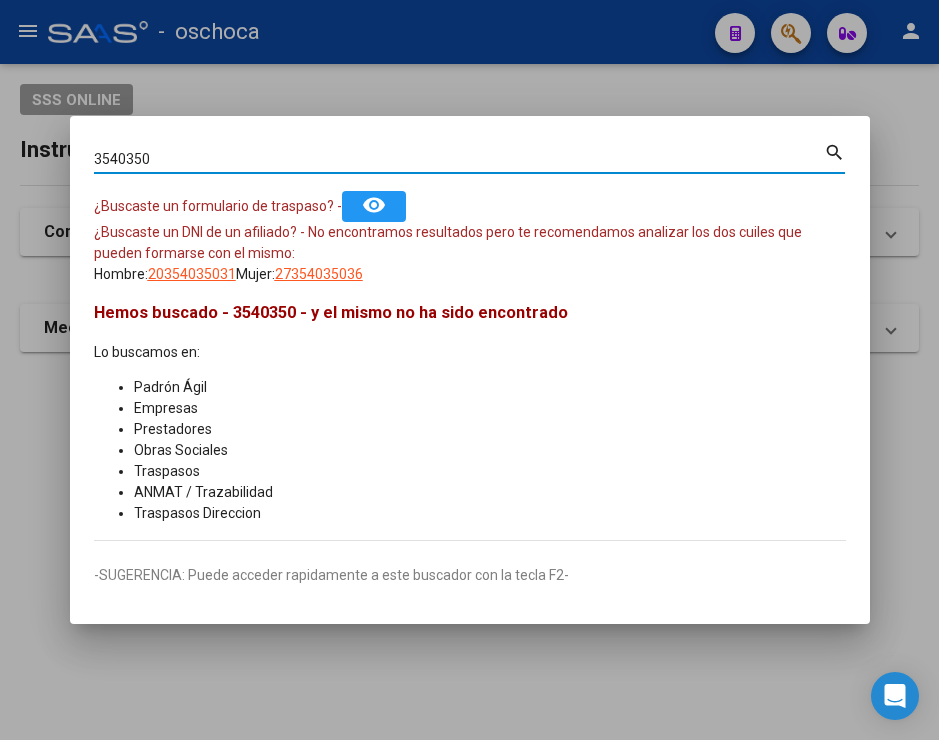 type on "35403503" 